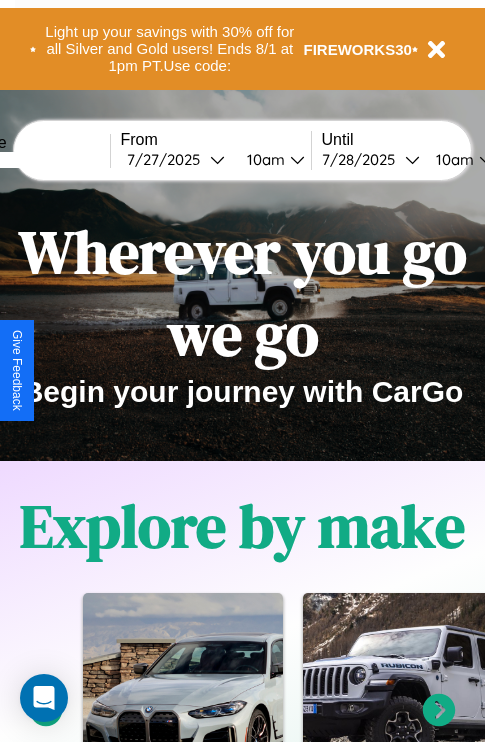 scroll, scrollTop: 0, scrollLeft: 0, axis: both 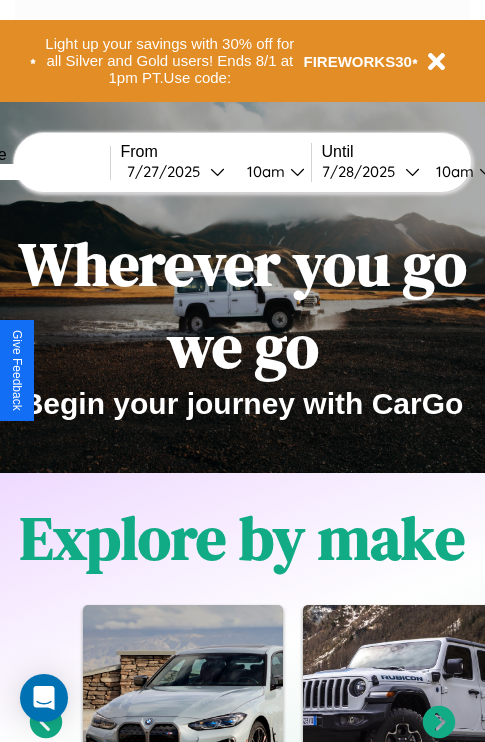 click at bounding box center (35, 172) 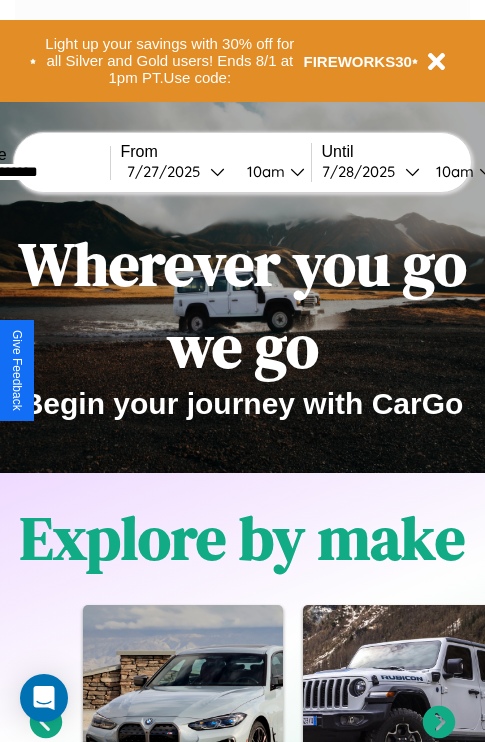 type on "**********" 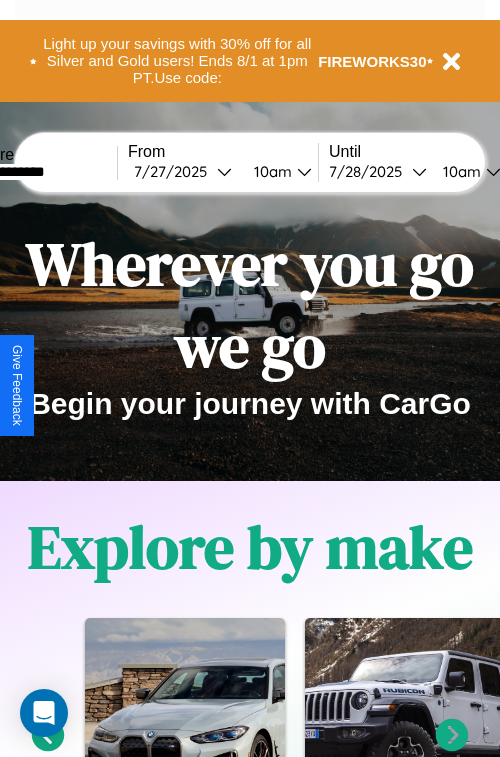 select on "*" 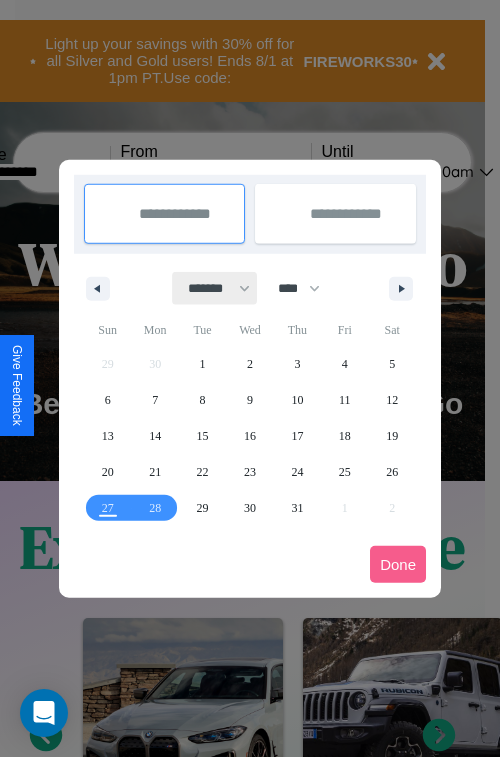 click on "******* ******** ***** ***** *** **** **** ****** ********* ******* ******** ********" at bounding box center [215, 288] 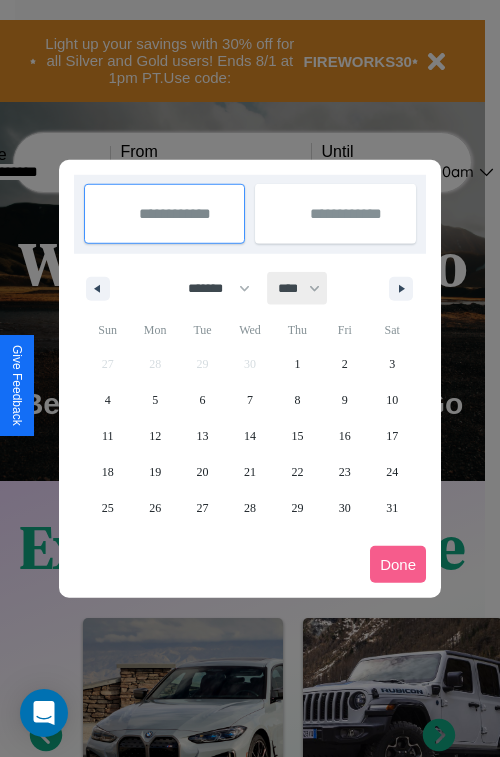 click on "**** **** **** **** **** **** **** **** **** **** **** **** **** **** **** **** **** **** **** **** **** **** **** **** **** **** **** **** **** **** **** **** **** **** **** **** **** **** **** **** **** **** **** **** **** **** **** **** **** **** **** **** **** **** **** **** **** **** **** **** **** **** **** **** **** **** **** **** **** **** **** **** **** **** **** **** **** **** **** **** **** **** **** **** **** **** **** **** **** **** **** **** **** **** **** **** **** **** **** **** **** **** **** **** **** **** **** **** **** **** **** **** **** **** **** **** **** **** **** **** ****" at bounding box center [298, 288] 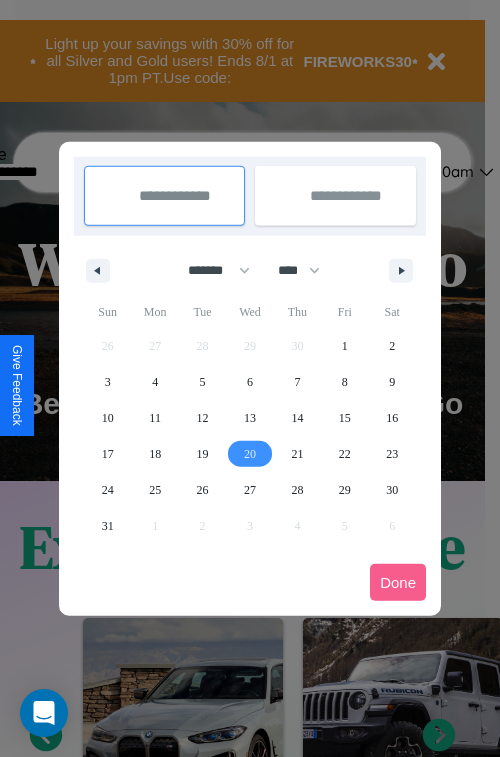 click on "20" at bounding box center (250, 454) 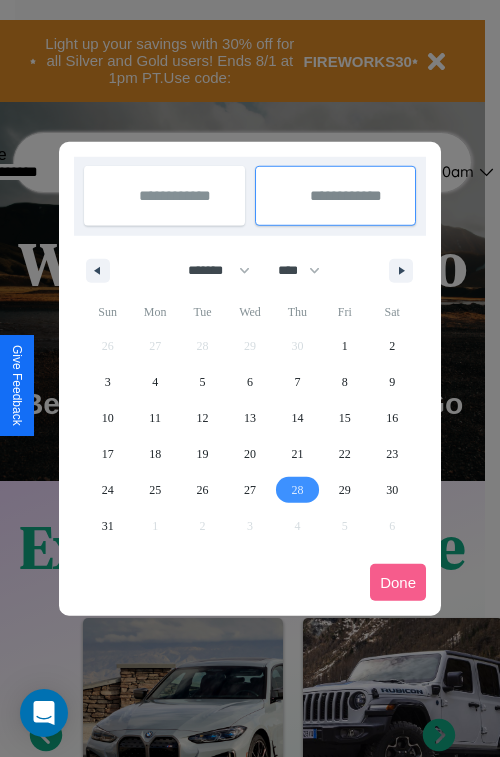 click on "28" at bounding box center (297, 490) 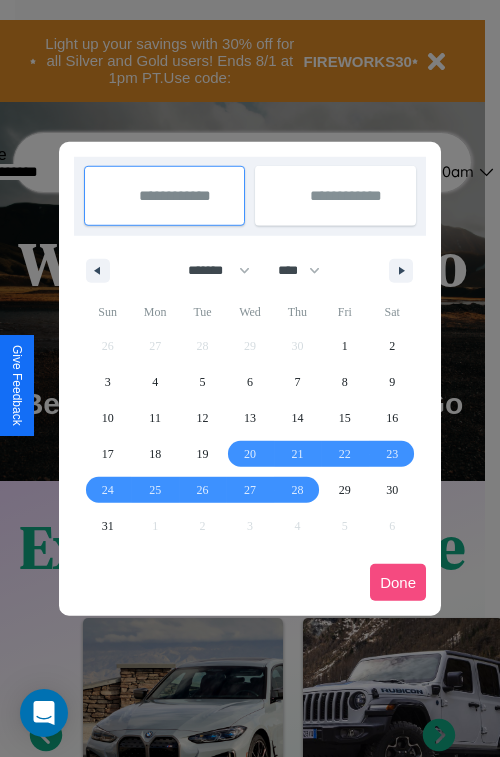 click on "Done" at bounding box center (398, 582) 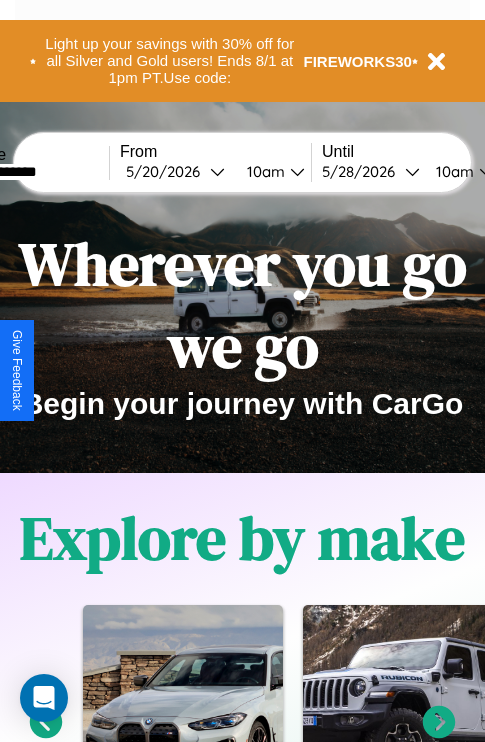 click on "10am" at bounding box center (263, 171) 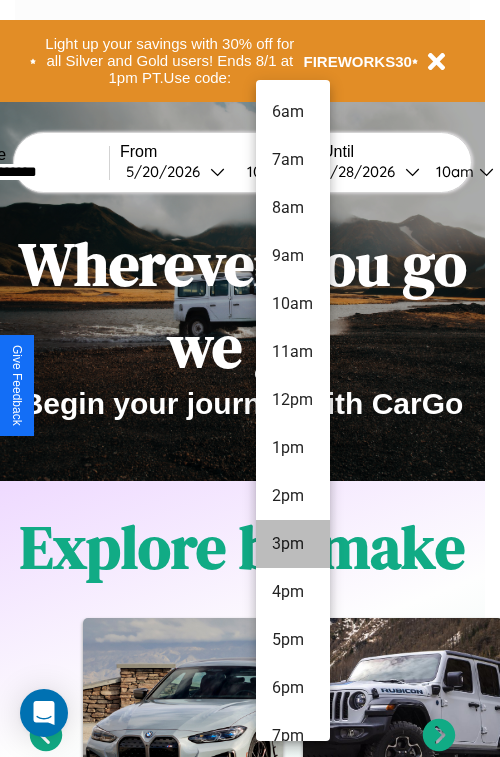click on "3pm" at bounding box center [293, 544] 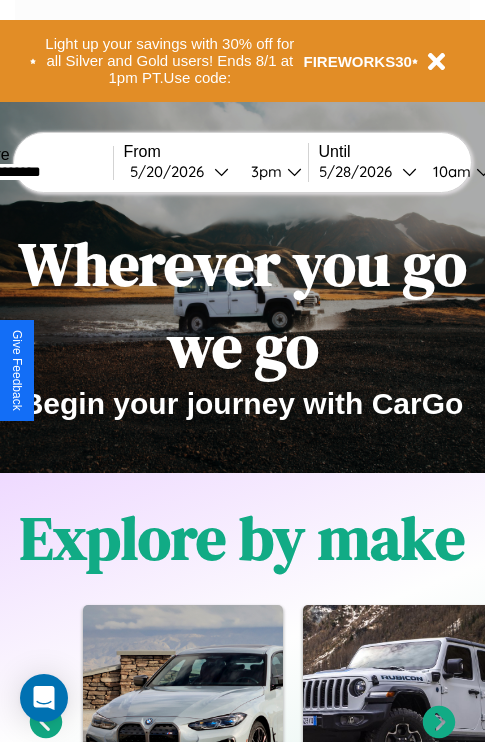 click on "10am" at bounding box center [449, 171] 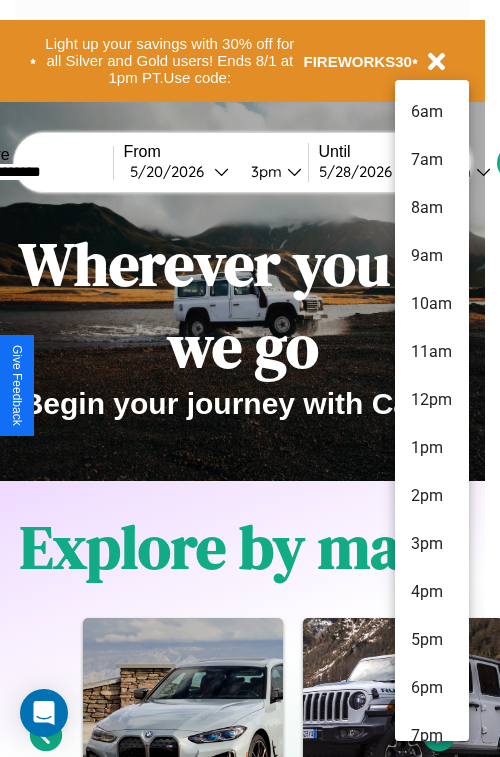 click on "10am" at bounding box center [432, 304] 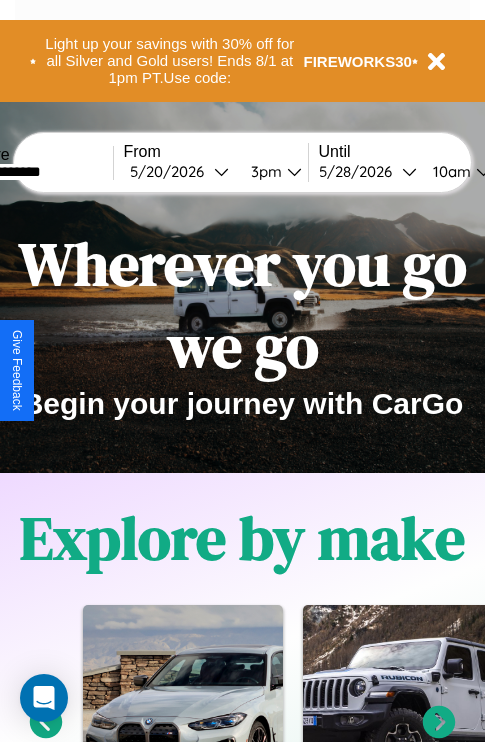 scroll, scrollTop: 0, scrollLeft: 74, axis: horizontal 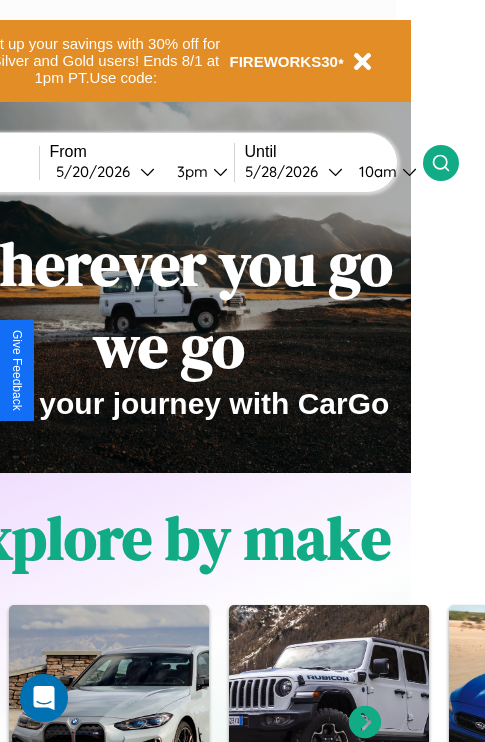 click 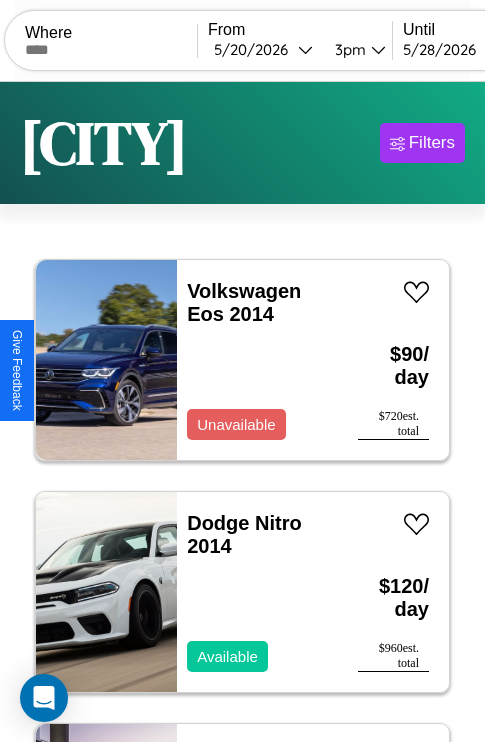 scroll, scrollTop: 52, scrollLeft: 0, axis: vertical 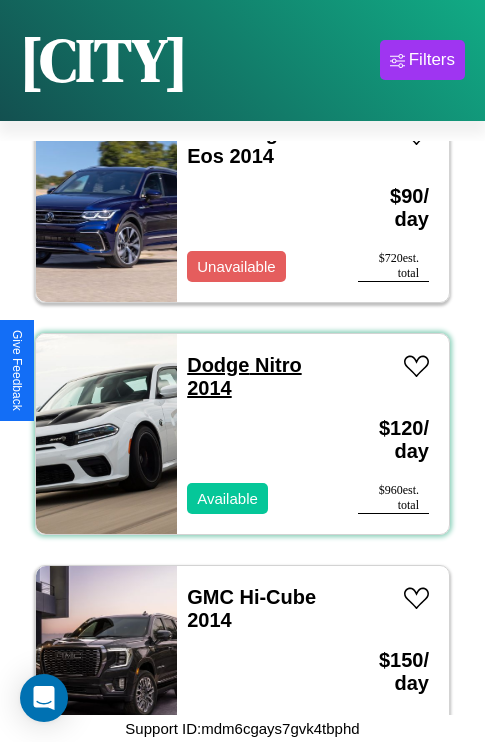 click on "Dodge   Nitro   2014" at bounding box center [244, 376] 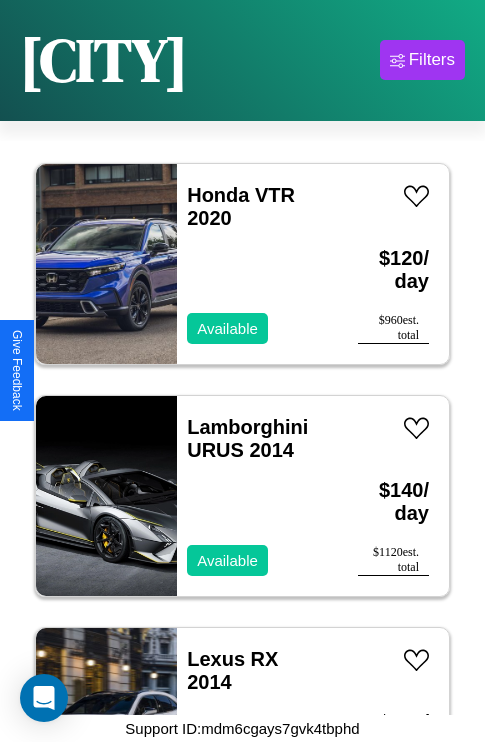 scroll, scrollTop: 3555, scrollLeft: 0, axis: vertical 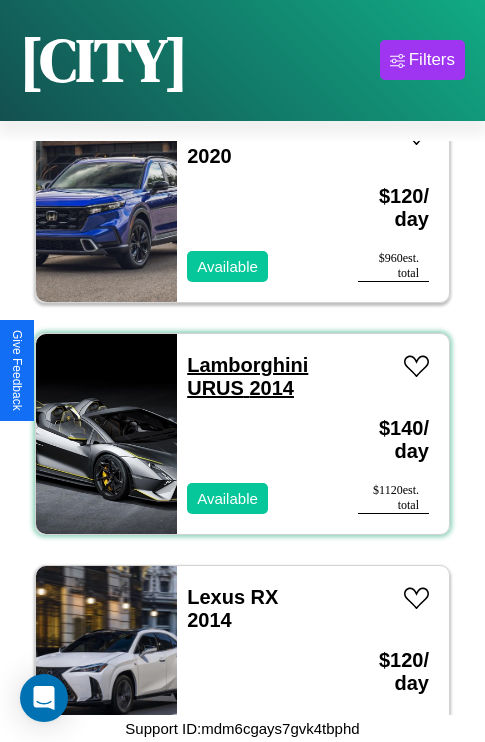 click on "Lamborghini   URUS   2014" at bounding box center (247, 376) 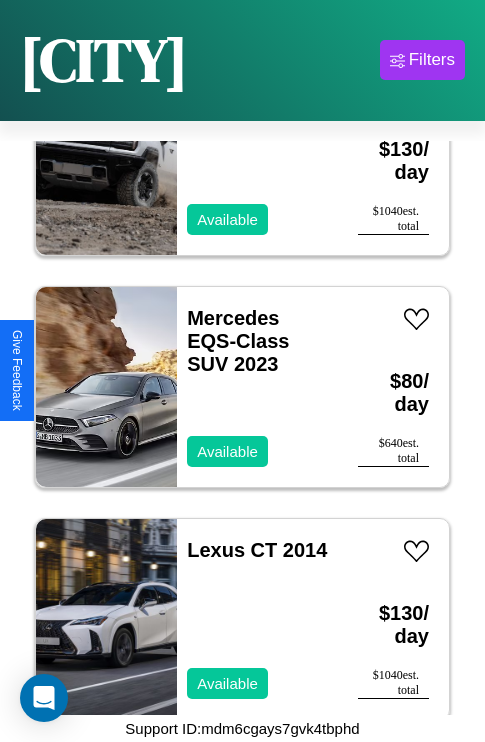 scroll, scrollTop: 4326, scrollLeft: 0, axis: vertical 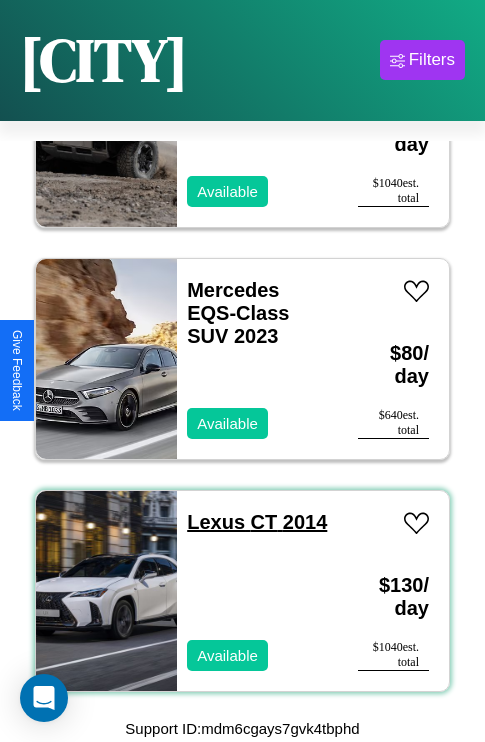 click on "Lexus   CT   2014" at bounding box center [257, 522] 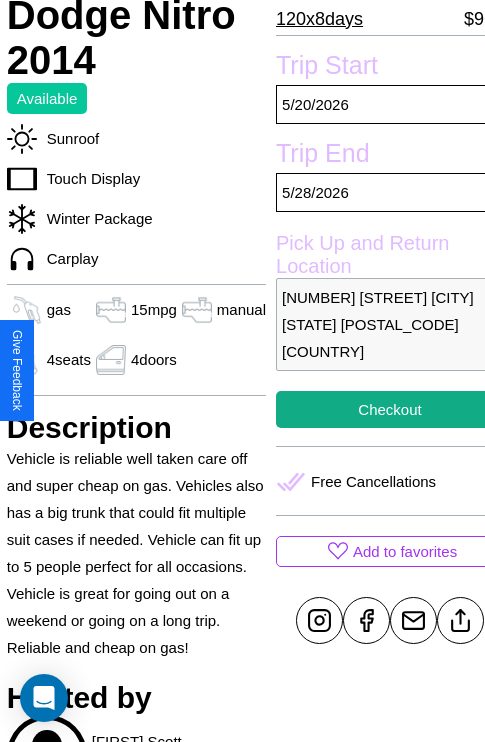 scroll, scrollTop: 377, scrollLeft: 68, axis: both 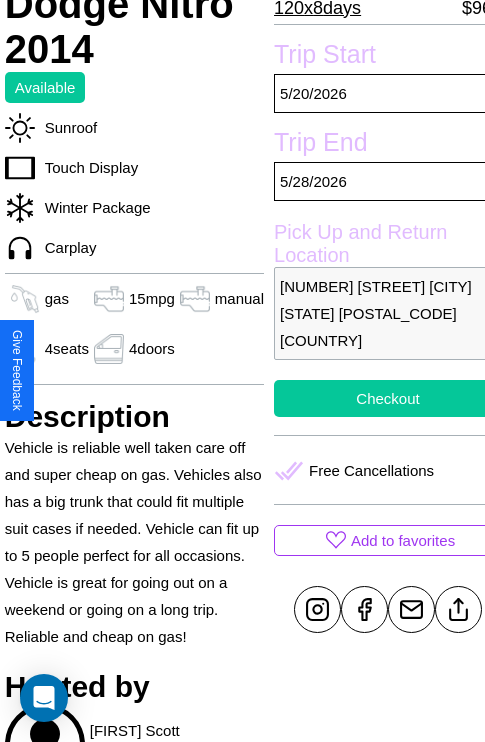 click on "Checkout" at bounding box center (388, 398) 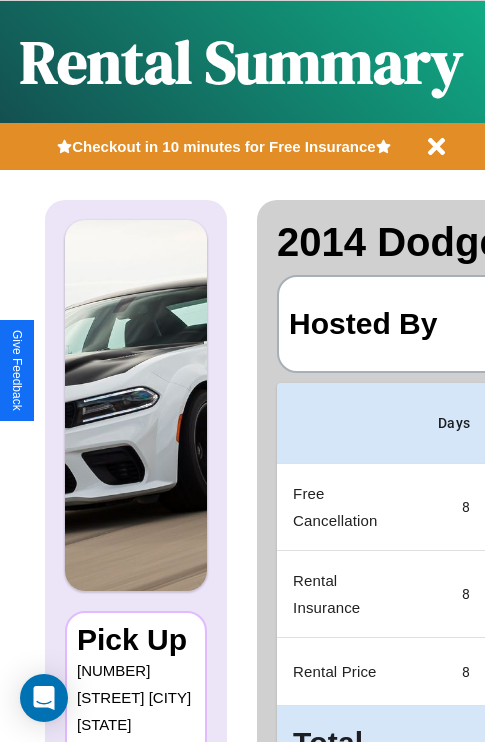 scroll, scrollTop: 0, scrollLeft: 378, axis: horizontal 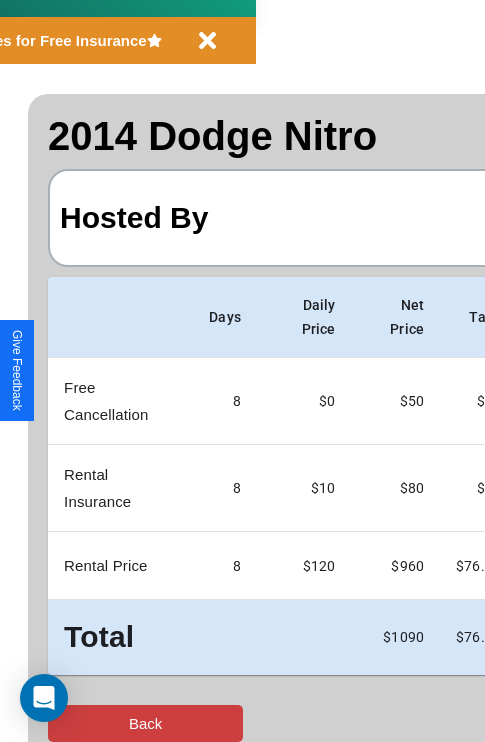 click on "Back" at bounding box center [145, 723] 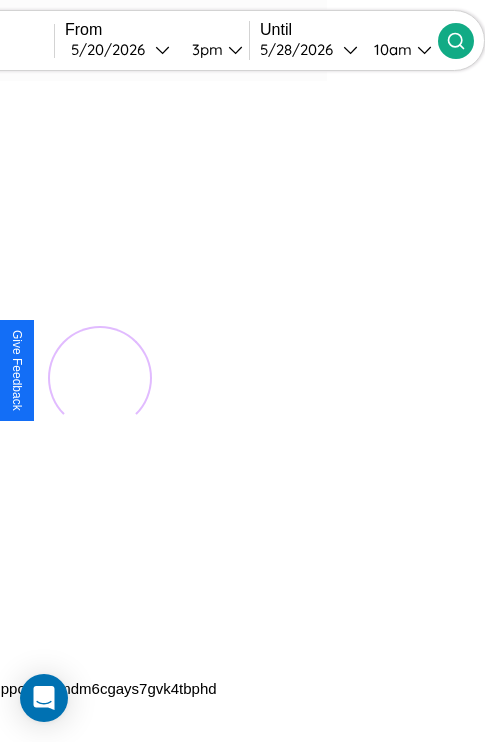 scroll, scrollTop: 0, scrollLeft: 0, axis: both 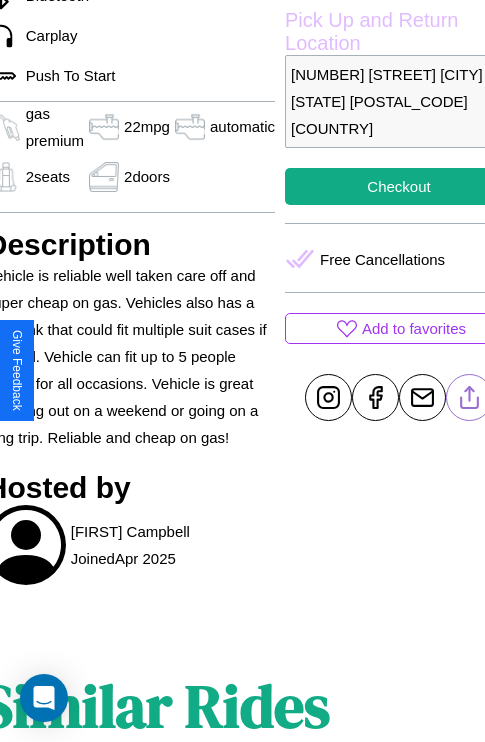 click 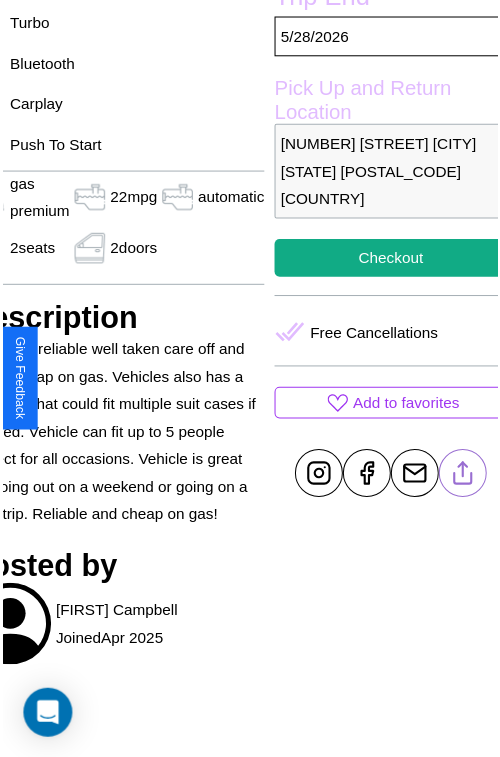 scroll, scrollTop: 550, scrollLeft: 107, axis: both 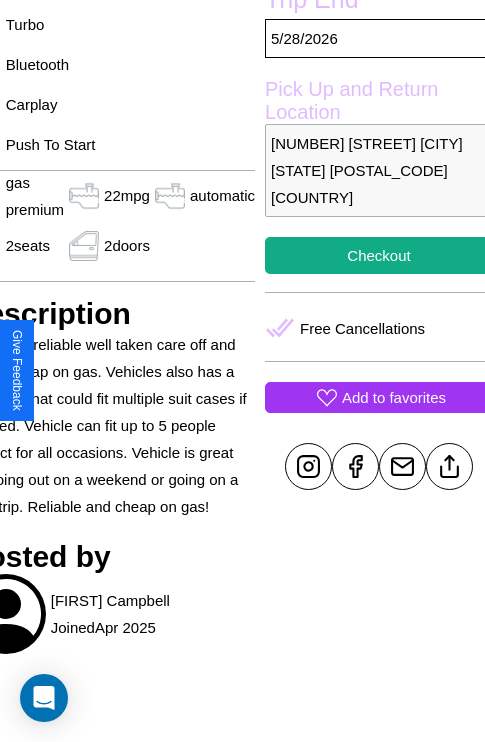 click on "Add to favorites" at bounding box center [394, 397] 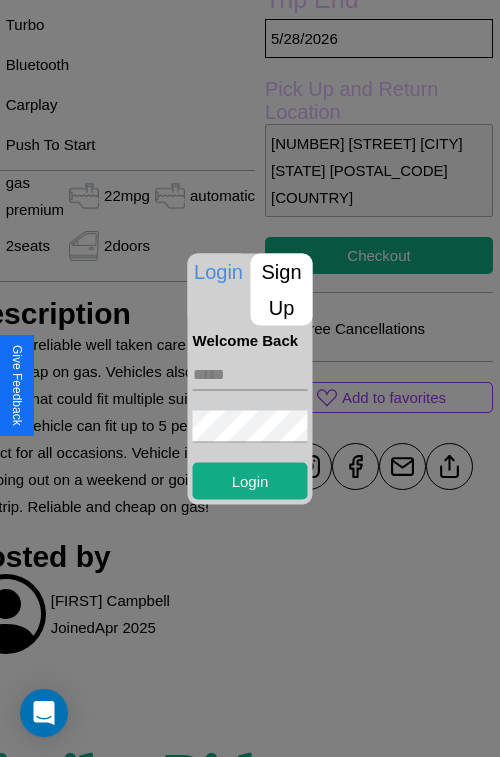 click on "Sign Up" at bounding box center (282, 289) 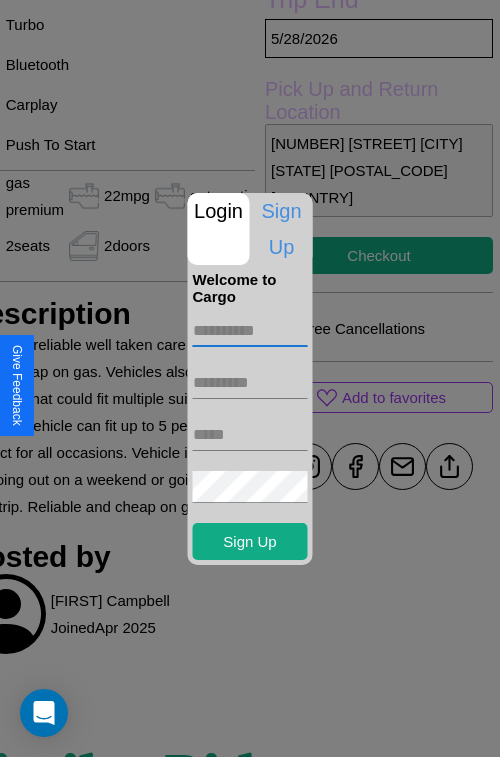 click at bounding box center [250, 331] 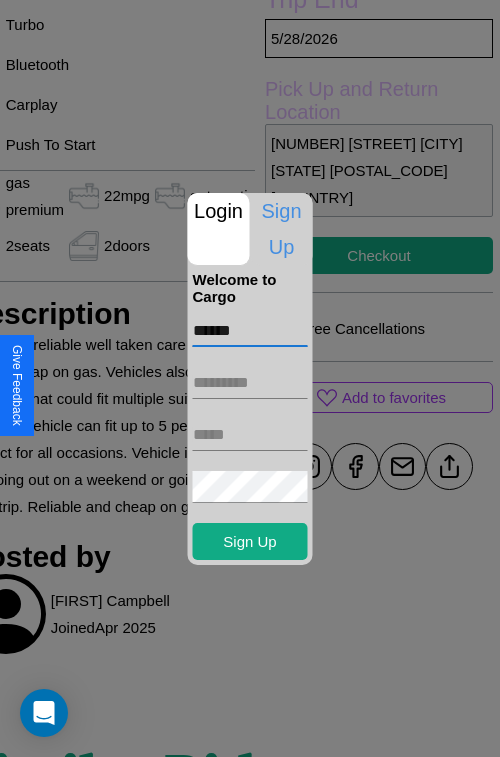 type on "******" 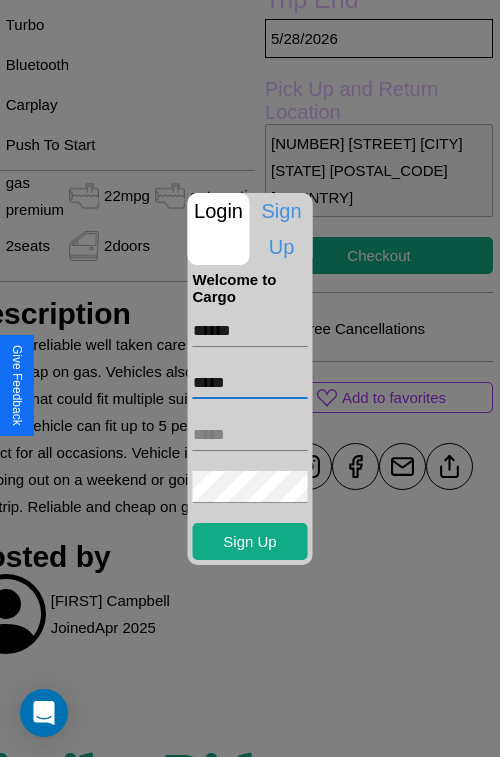 type on "*****" 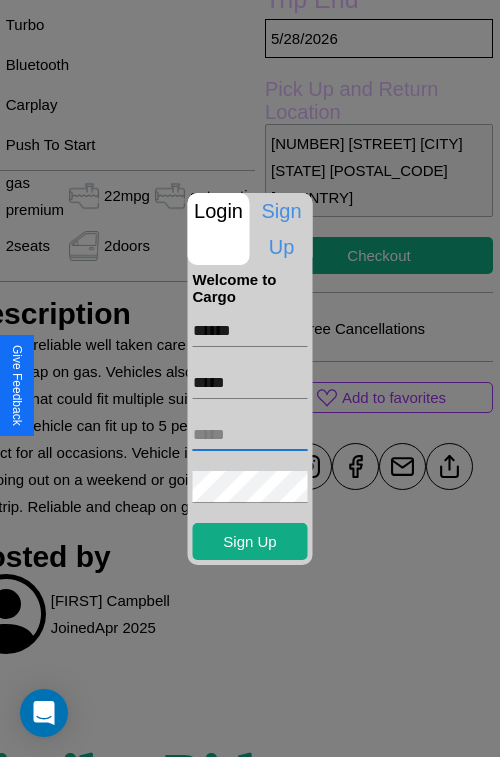 click at bounding box center [250, 435] 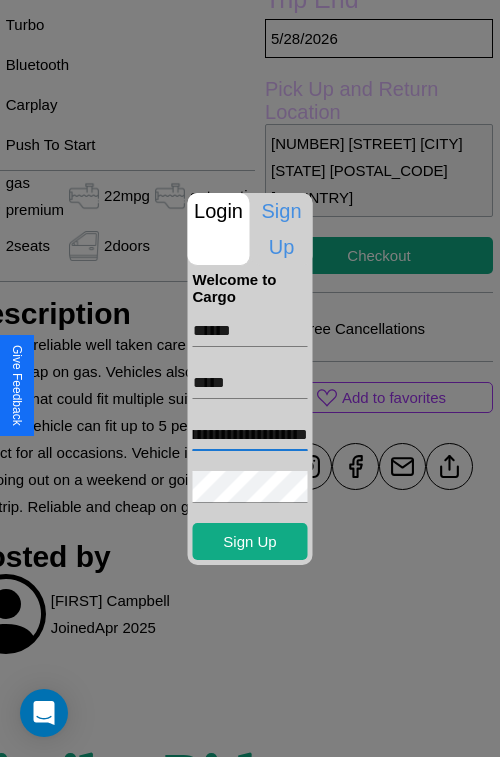 scroll, scrollTop: 0, scrollLeft: 81, axis: horizontal 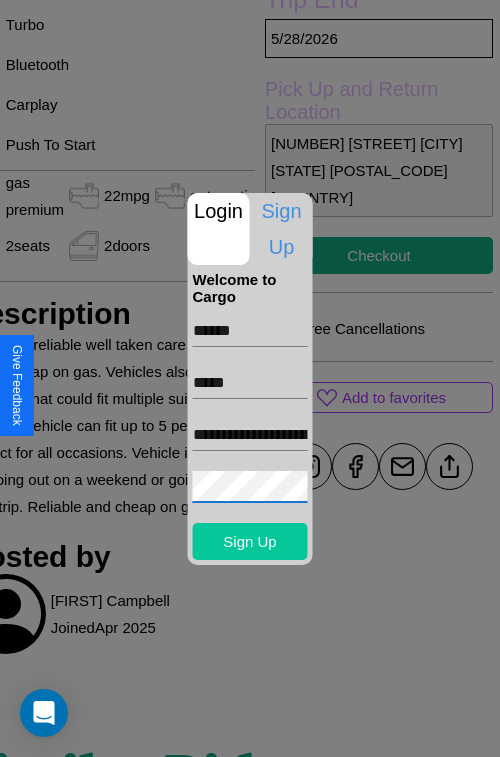click on "Sign Up" at bounding box center [250, 541] 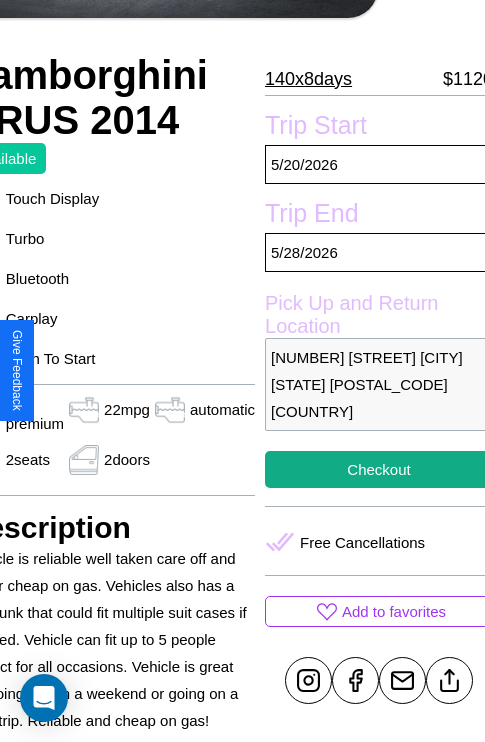 scroll, scrollTop: 408, scrollLeft: 107, axis: both 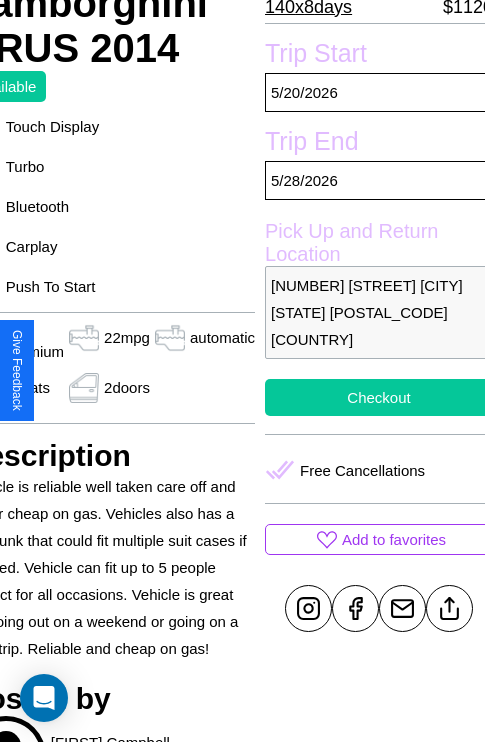 click on "Checkout" at bounding box center [379, 397] 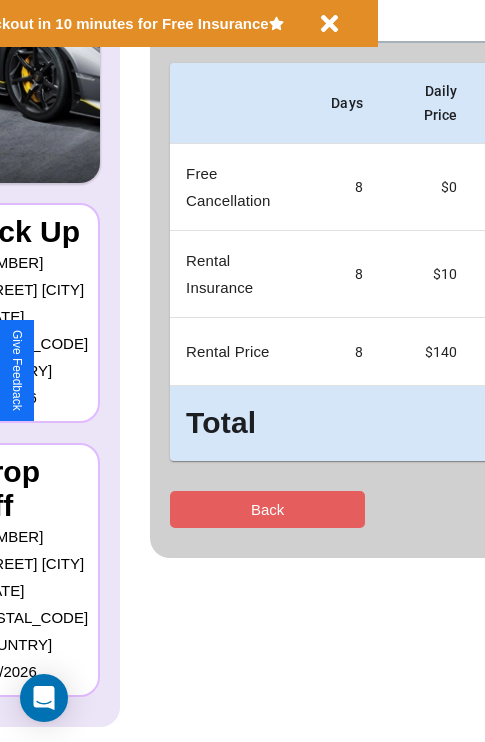 scroll, scrollTop: 0, scrollLeft: 0, axis: both 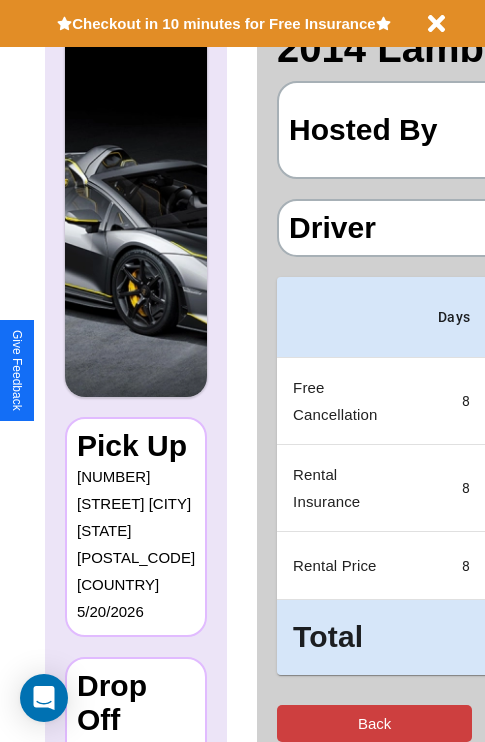 click on "Back" at bounding box center [374, 723] 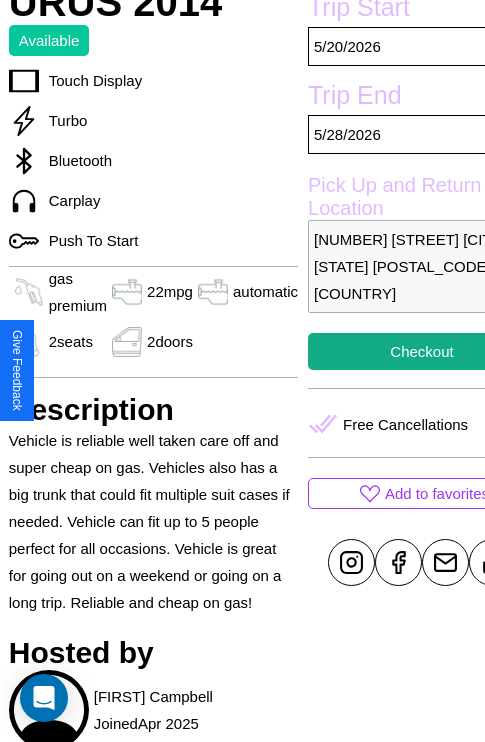 scroll, scrollTop: 619, scrollLeft: 87, axis: both 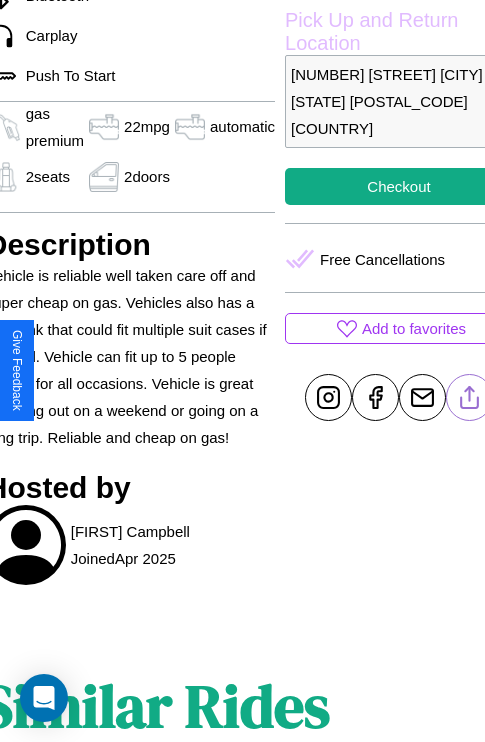 click 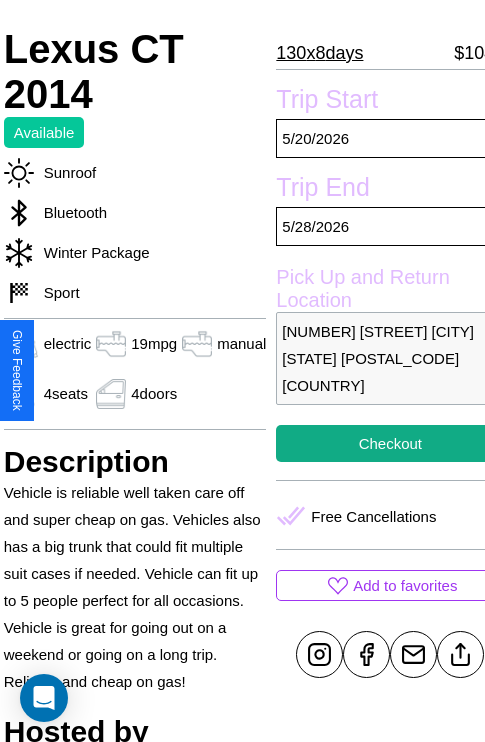 scroll, scrollTop: 526, scrollLeft: 80, axis: both 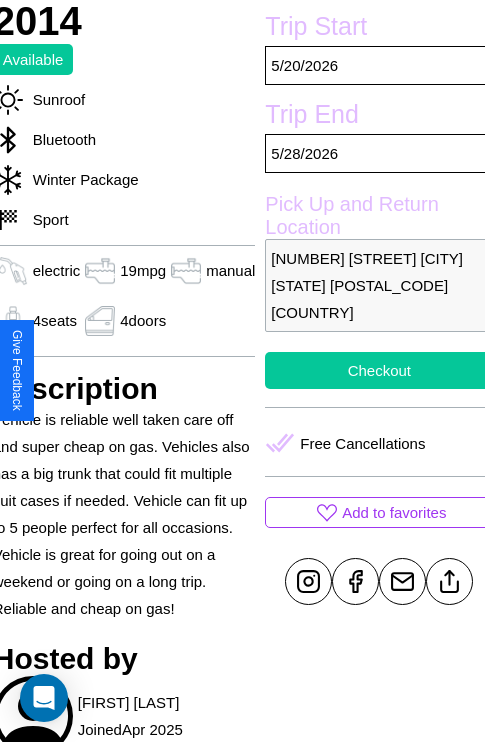 click on "Checkout" at bounding box center [379, 370] 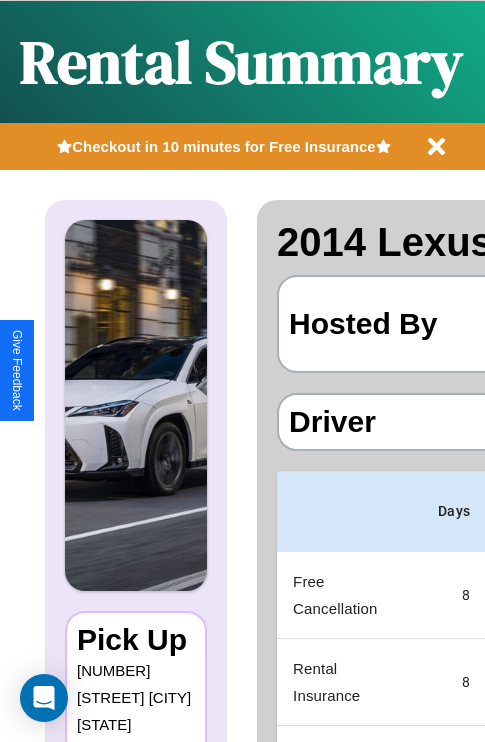 scroll, scrollTop: 0, scrollLeft: 378, axis: horizontal 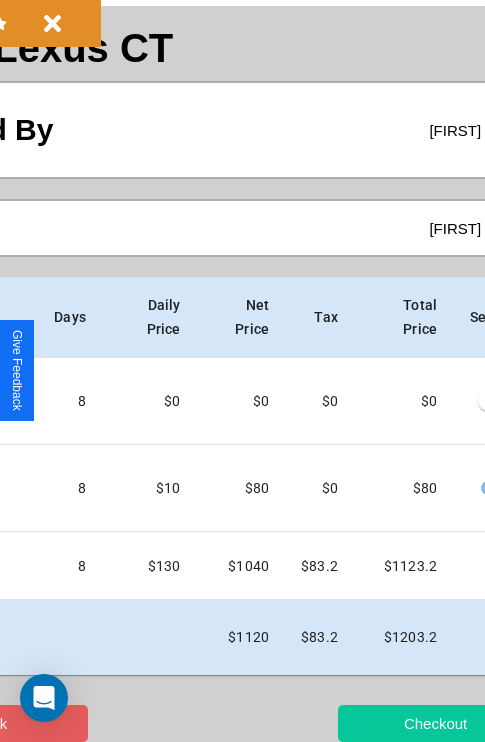 click on "Checkout" at bounding box center [435, 723] 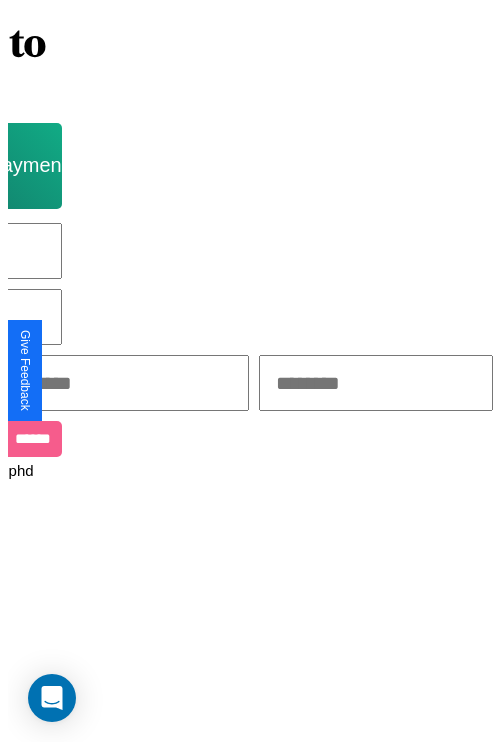scroll, scrollTop: 0, scrollLeft: 0, axis: both 